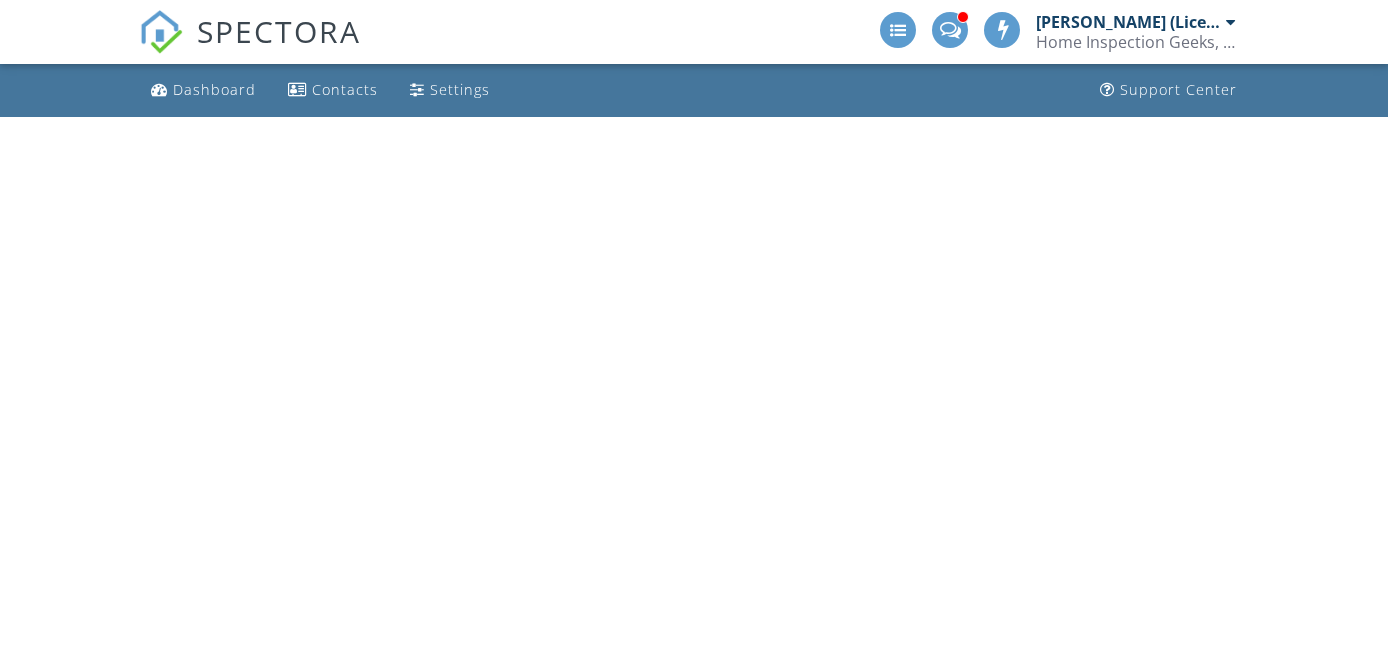 scroll, scrollTop: 0, scrollLeft: 0, axis: both 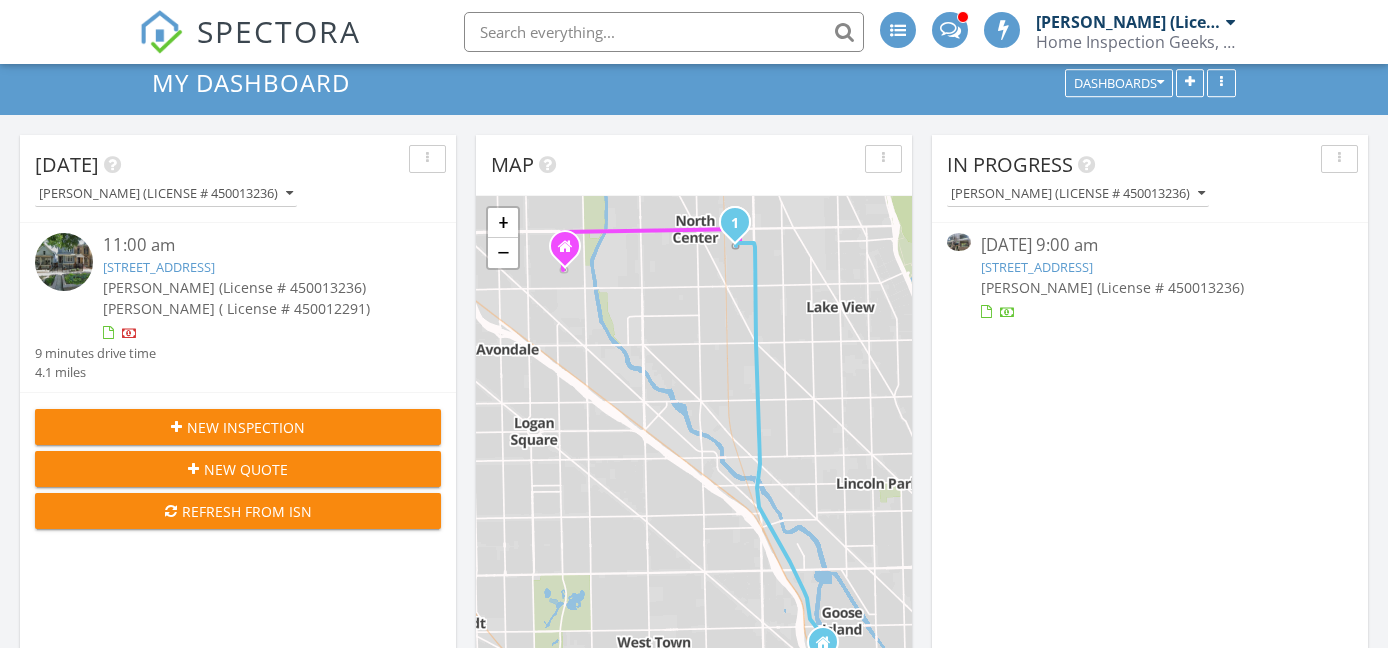 click on "4133 N Kenmore Ave 2S, Chicago, IL 60613" at bounding box center (1037, 267) 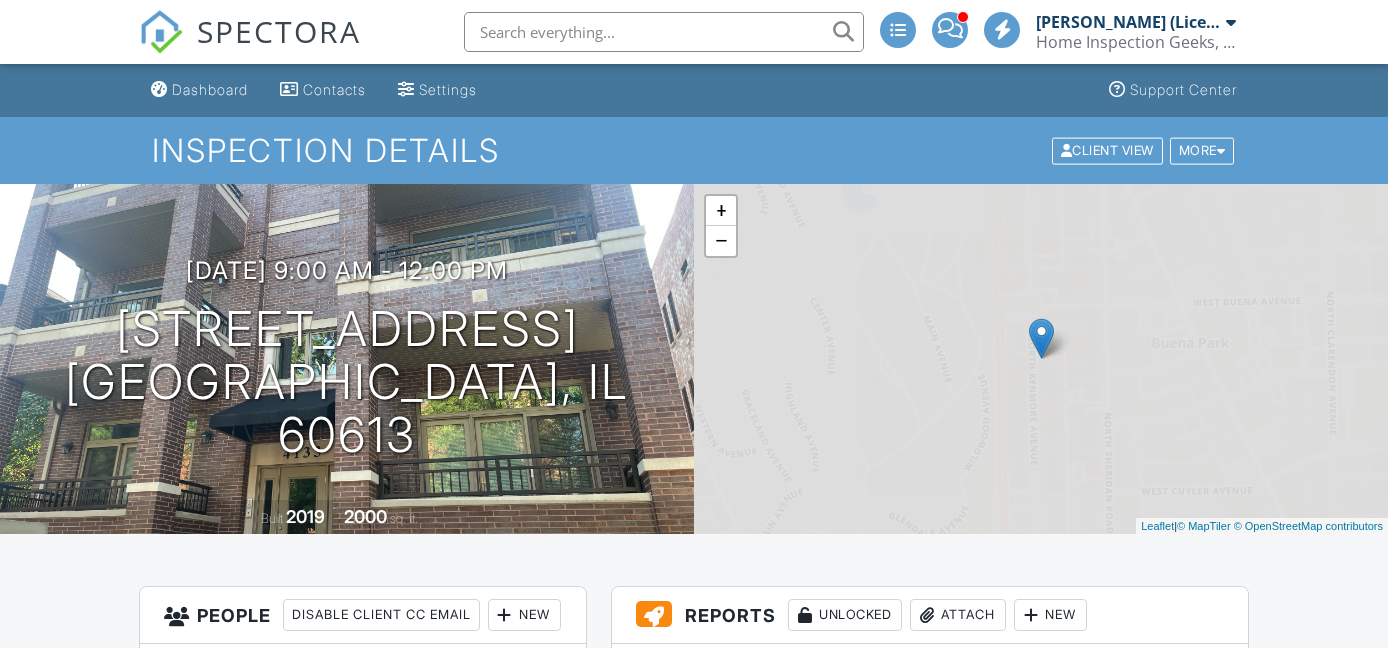 scroll, scrollTop: 0, scrollLeft: 0, axis: both 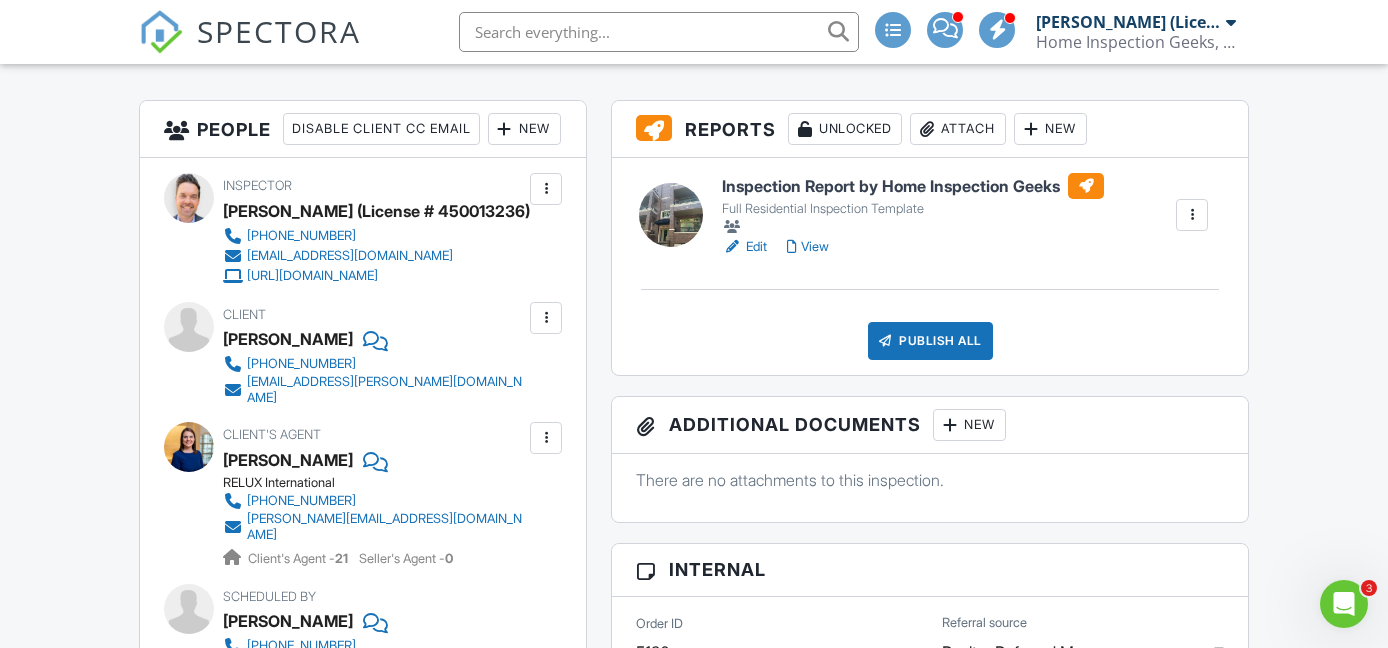 click on "View" at bounding box center [808, 247] 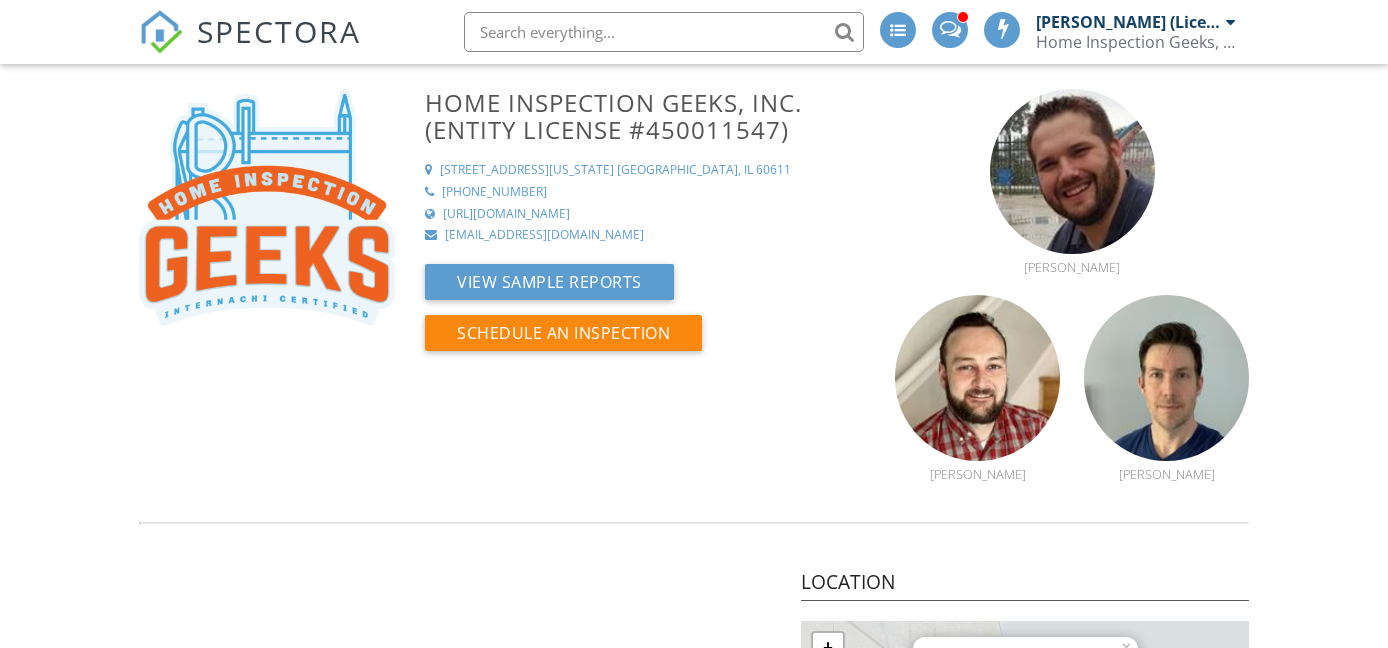 scroll, scrollTop: 0, scrollLeft: 0, axis: both 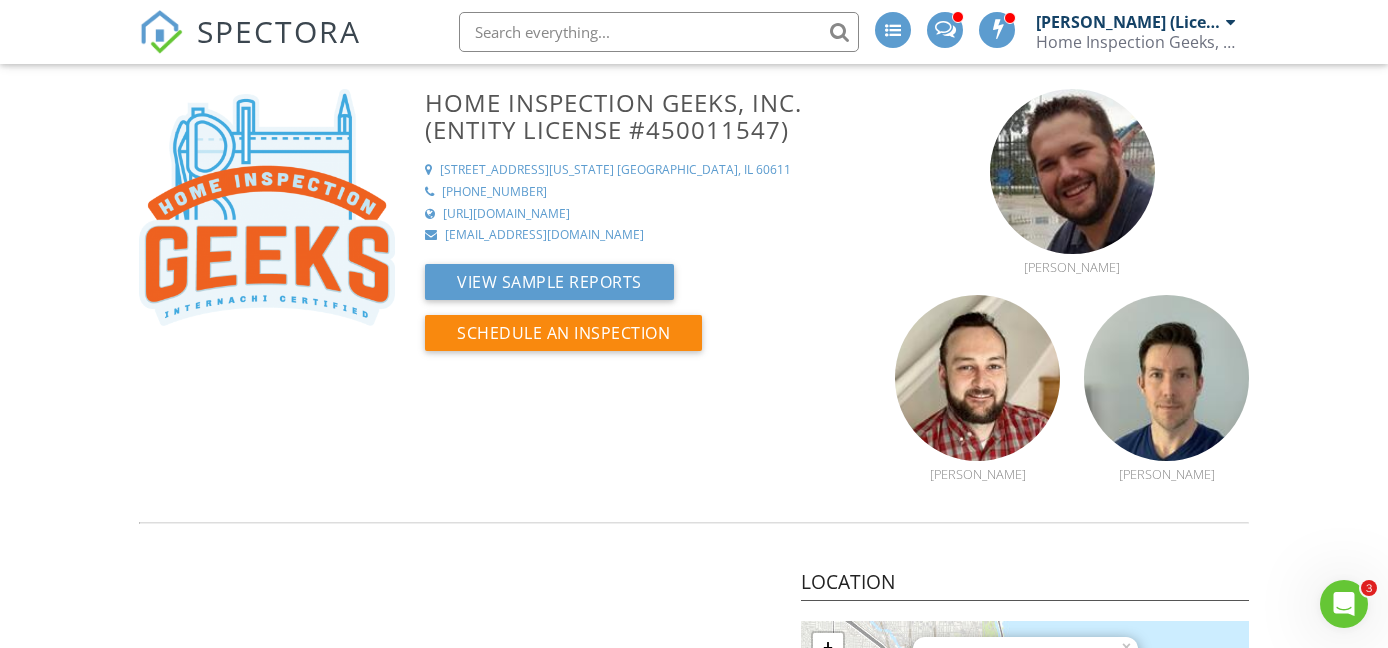 click on "SPECTORA" at bounding box center [279, 31] 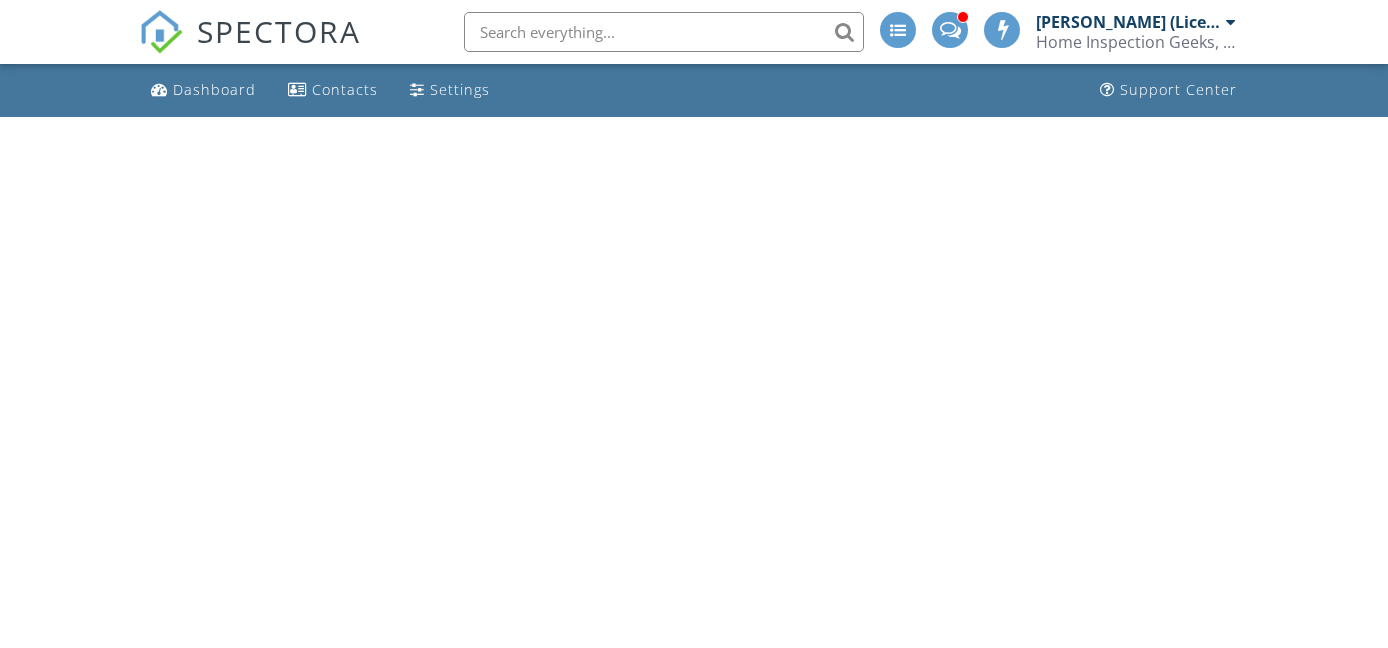 scroll, scrollTop: 0, scrollLeft: 0, axis: both 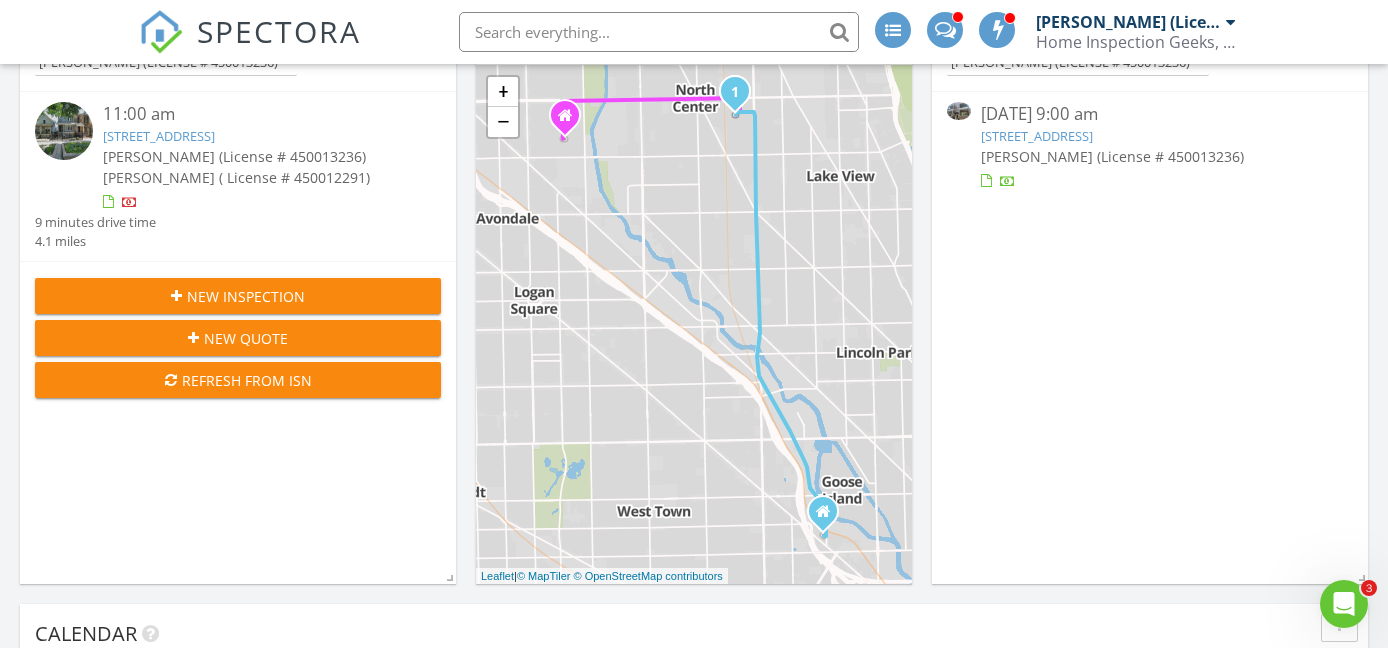 click on "4133 N Kenmore Ave 2S, Chicago, IL 60613" at bounding box center (1037, 136) 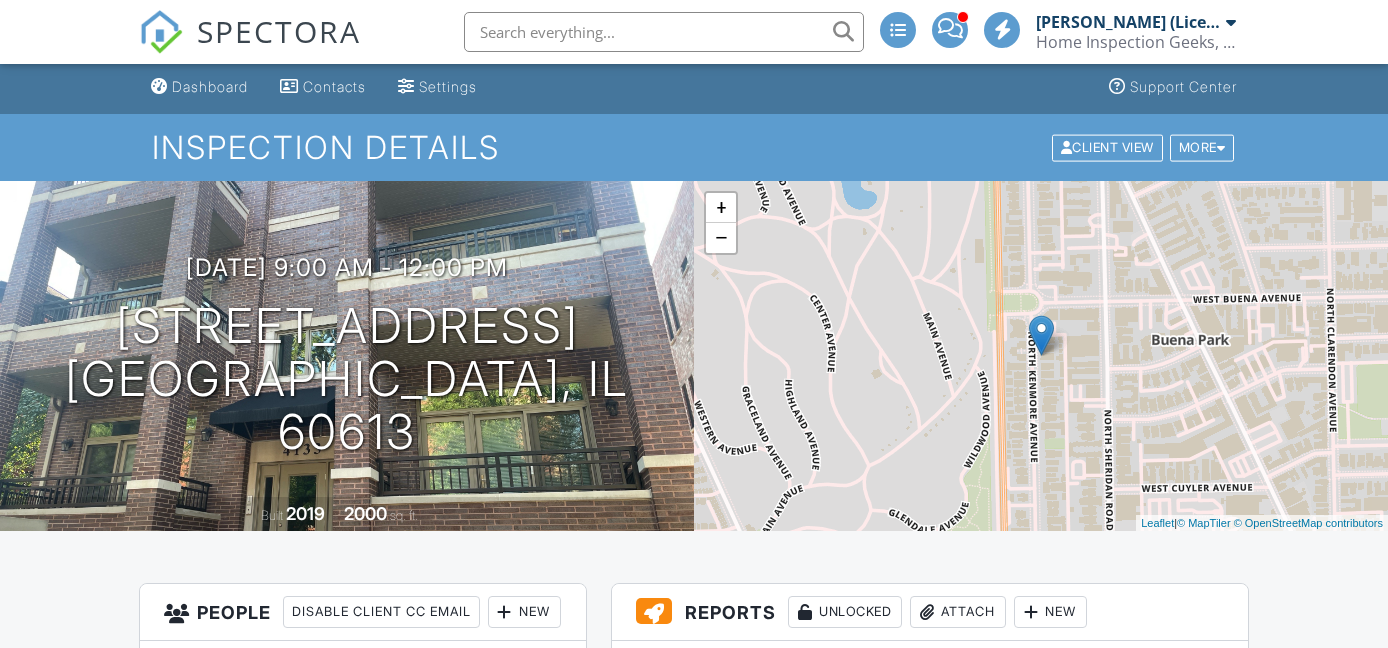 scroll, scrollTop: 244, scrollLeft: 0, axis: vertical 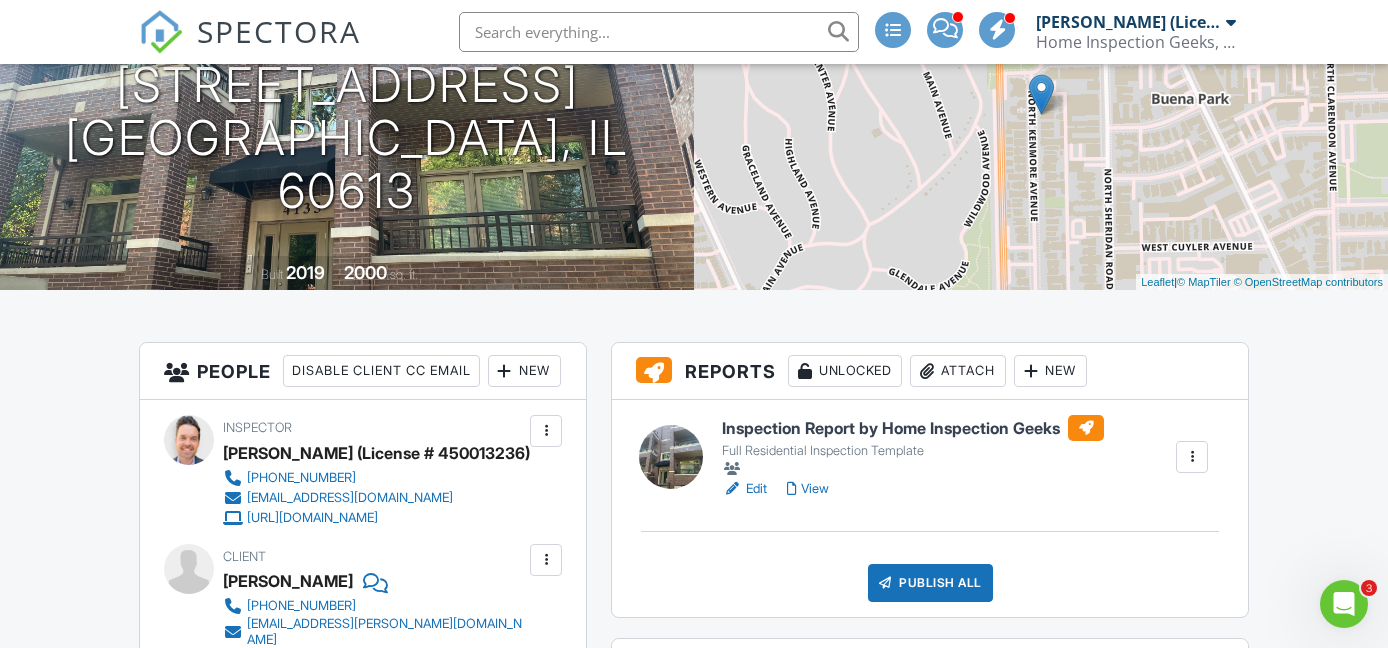 click on "Publish All" at bounding box center (930, 583) 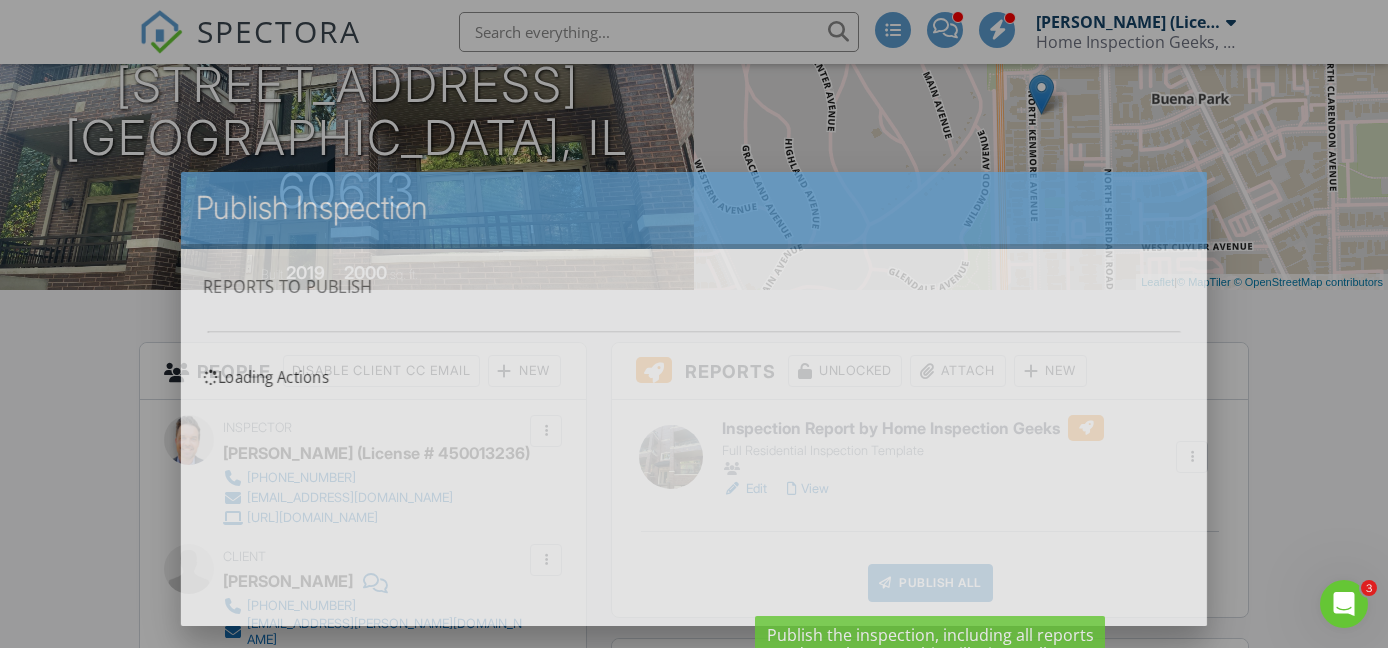 scroll, scrollTop: 0, scrollLeft: 0, axis: both 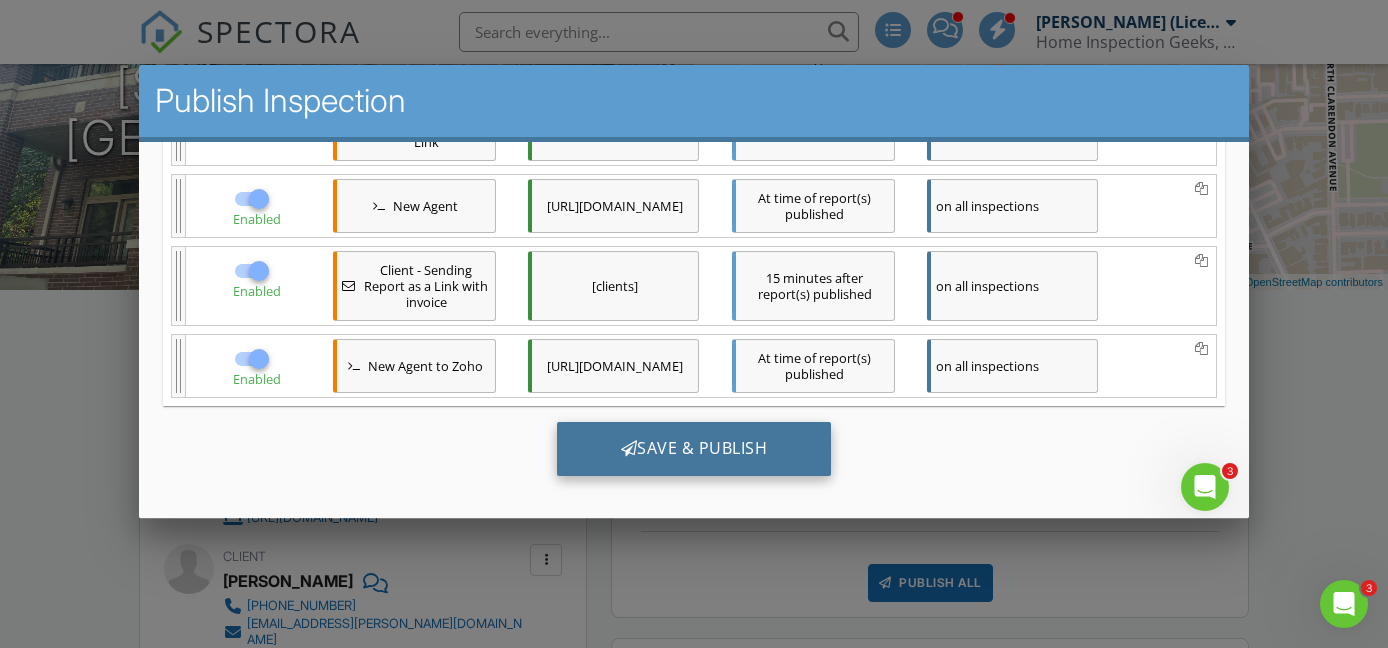 click on "Save & Publish" at bounding box center (693, 448) 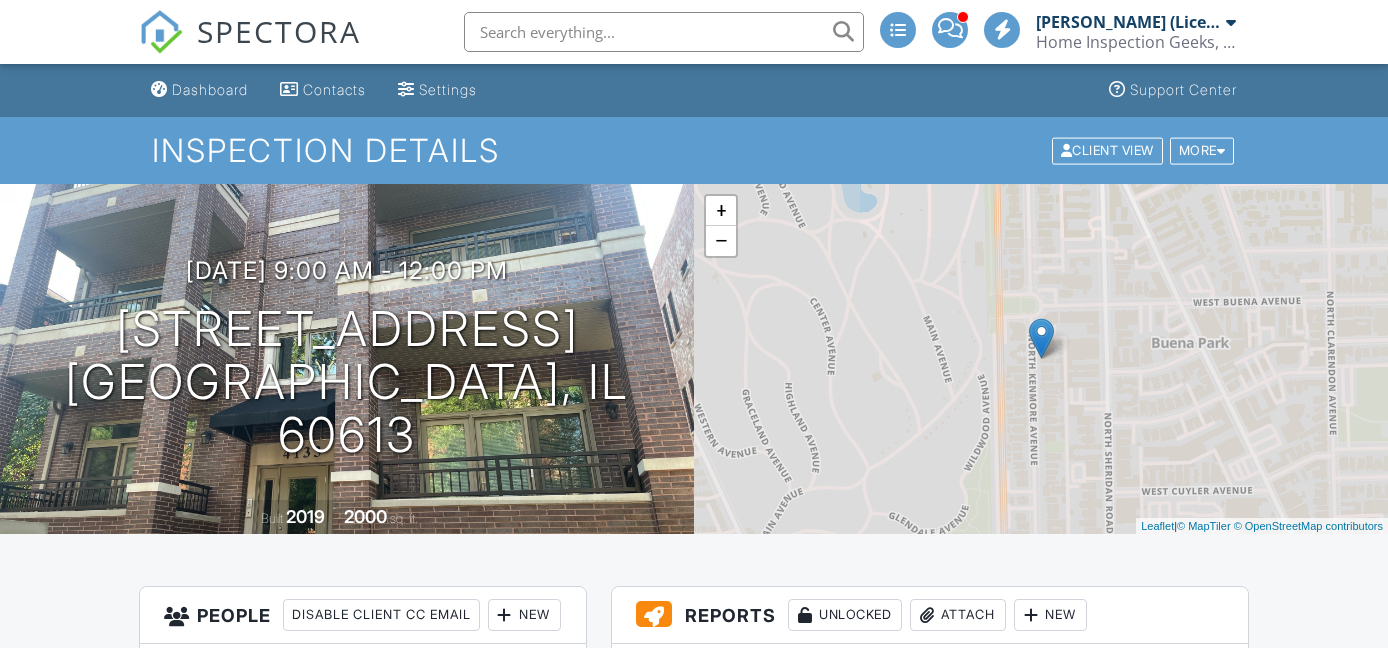scroll, scrollTop: 0, scrollLeft: 0, axis: both 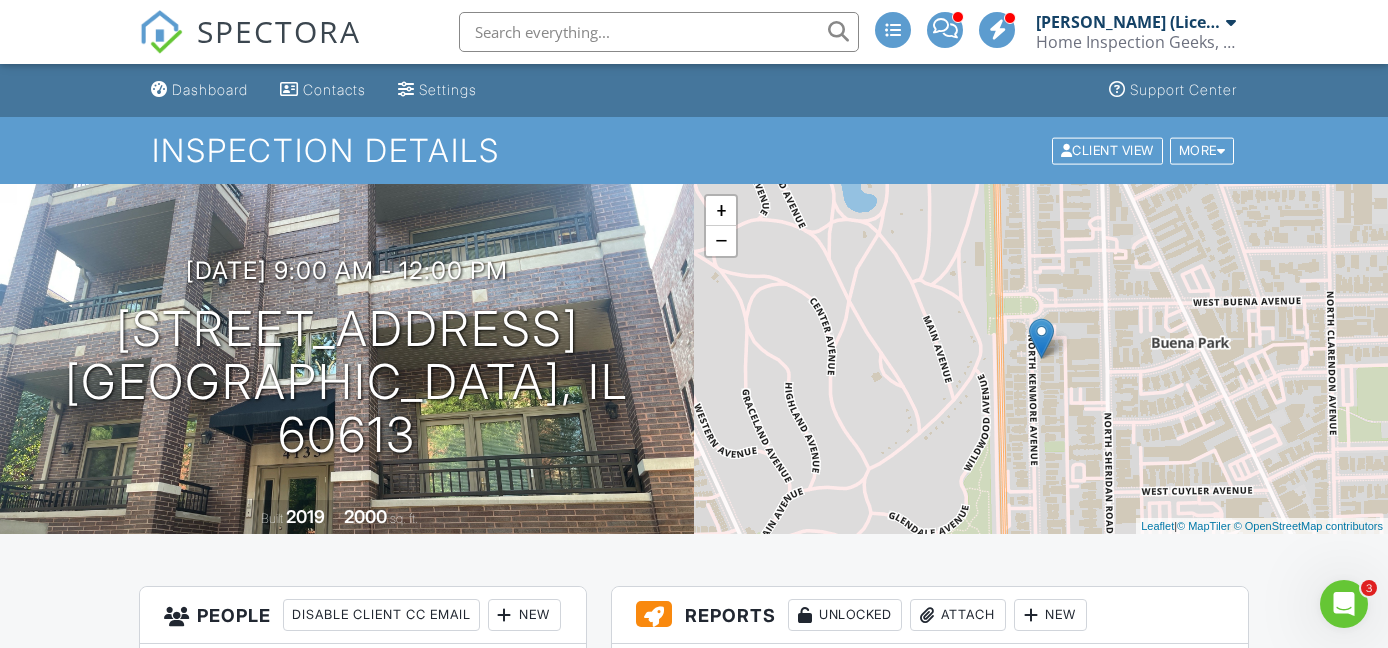 click on "SPECTORA" at bounding box center (279, 31) 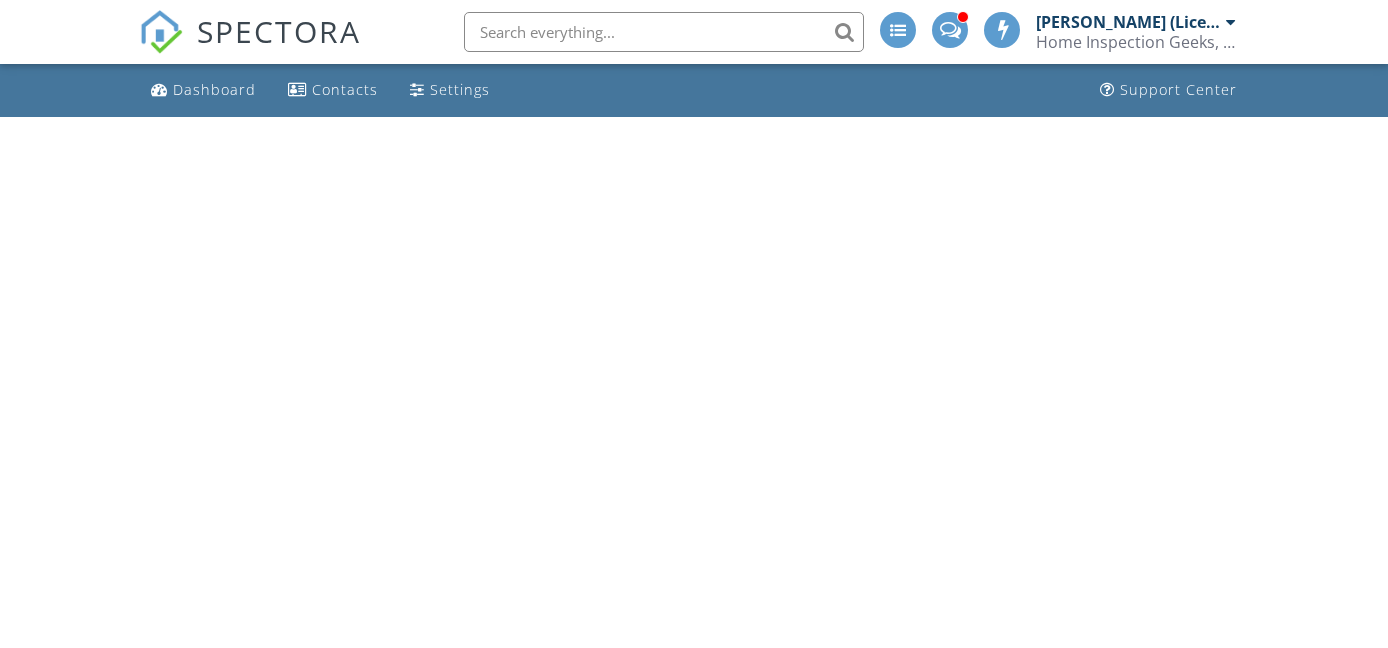 scroll, scrollTop: 0, scrollLeft: 0, axis: both 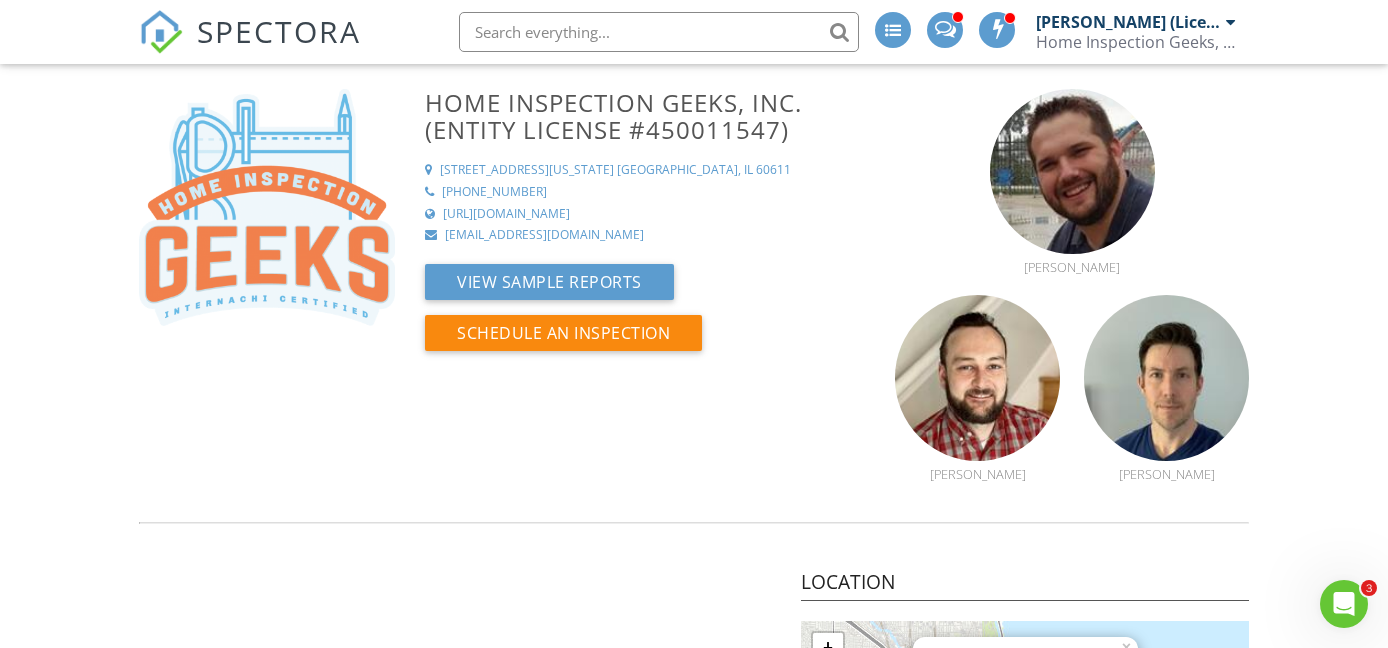 click at bounding box center [267, 207] 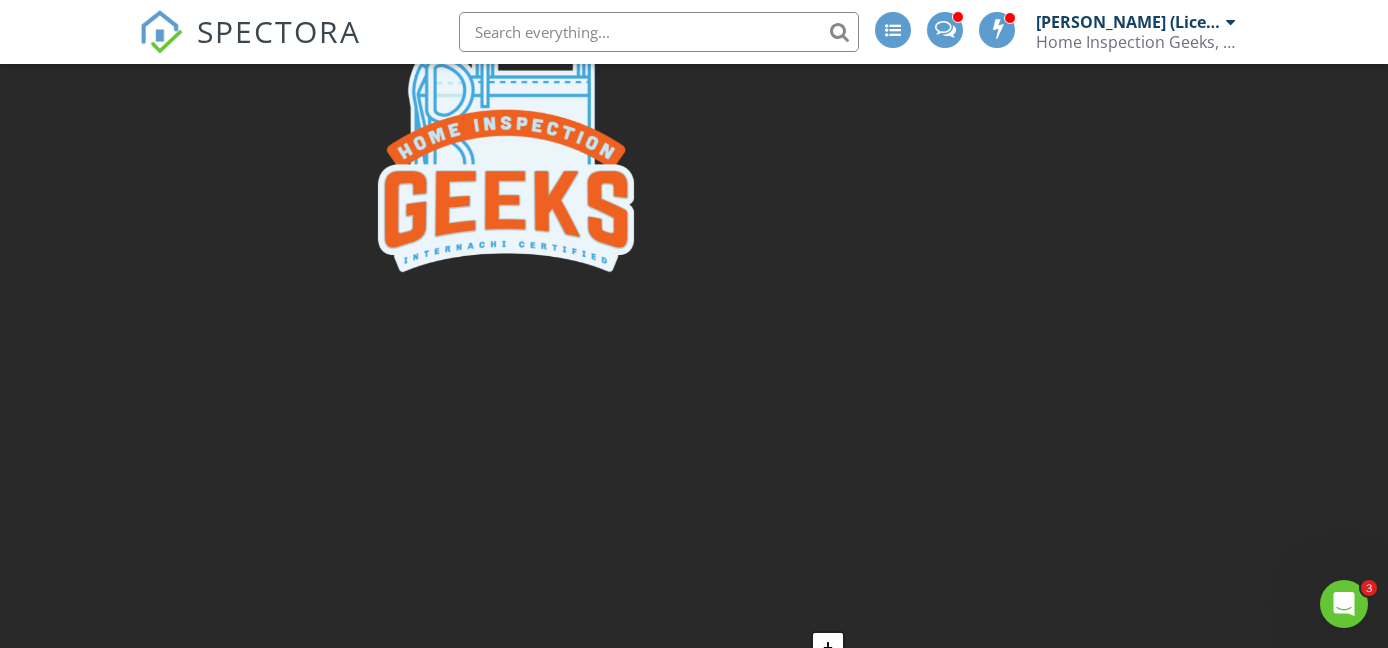 click at bounding box center (694, 324) 